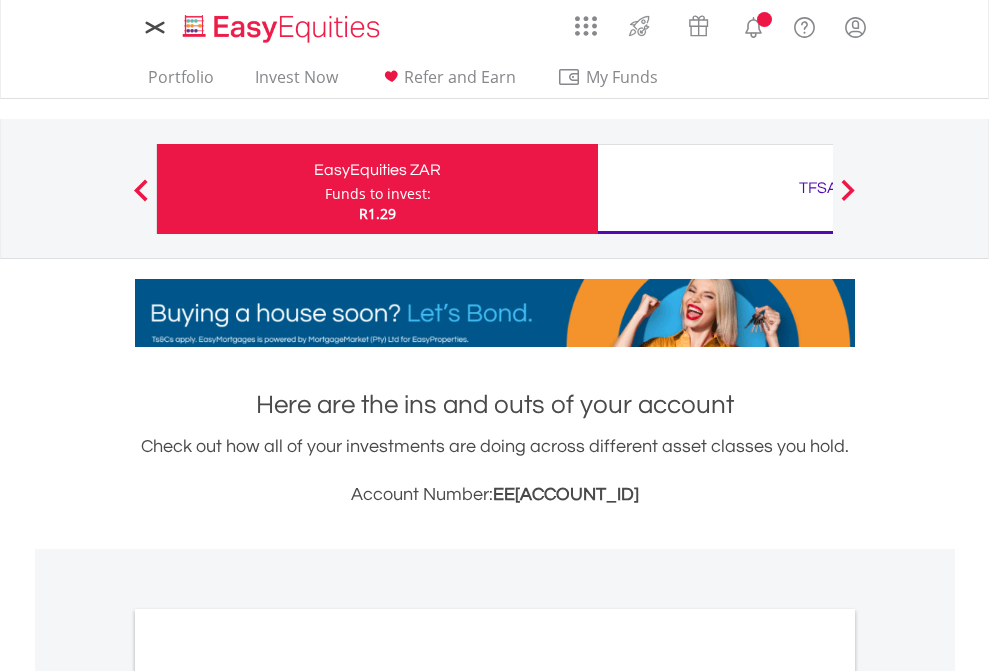 scroll, scrollTop: 0, scrollLeft: 0, axis: both 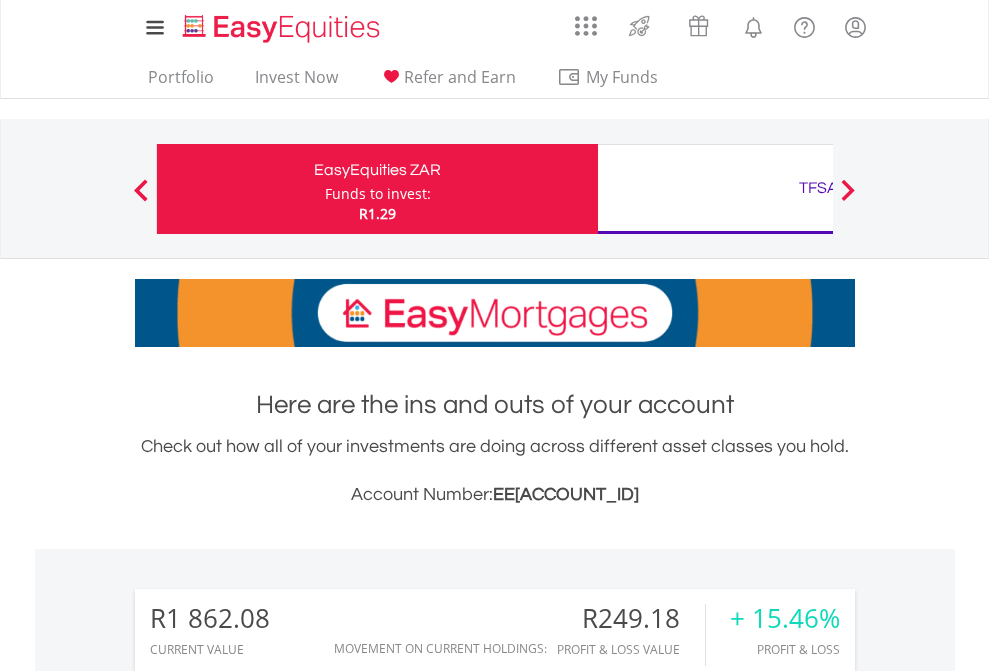 click on "Funds to invest:" at bounding box center (378, 194) 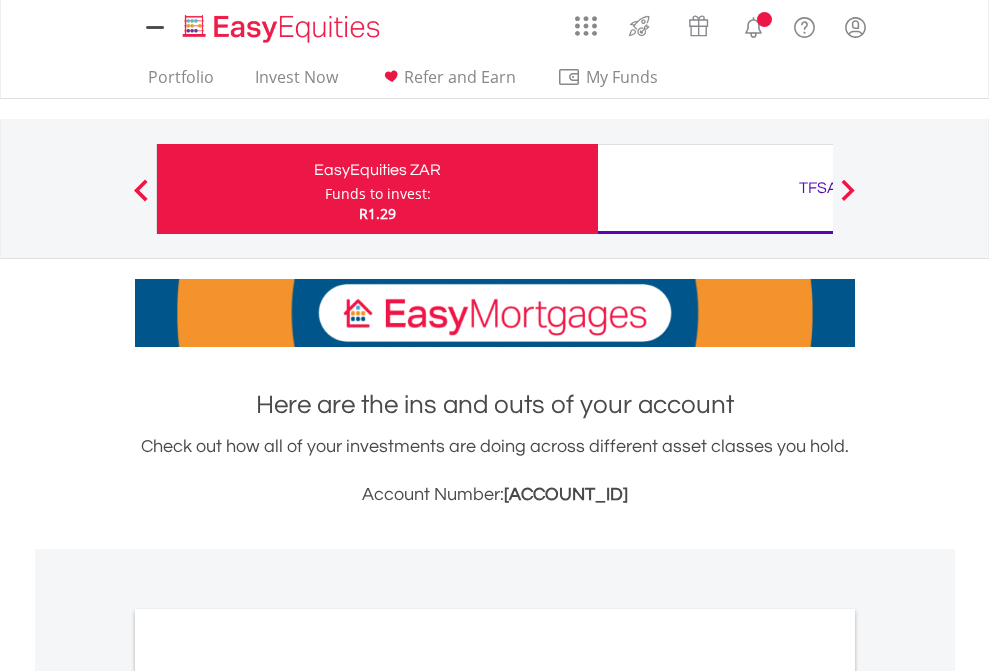 scroll, scrollTop: 0, scrollLeft: 0, axis: both 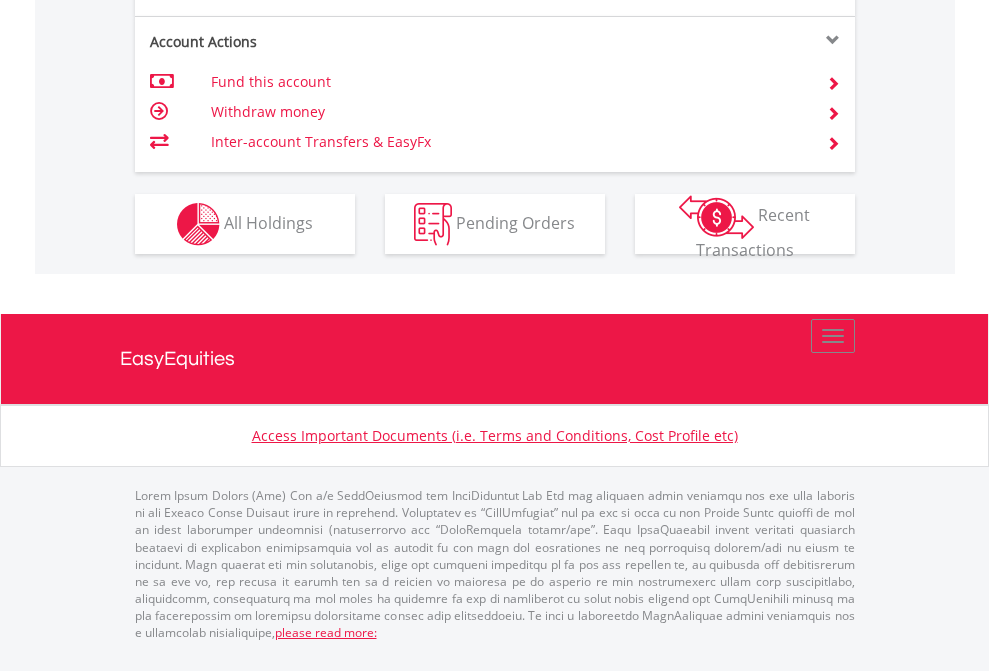 click on "Investment types" at bounding box center [706, -337] 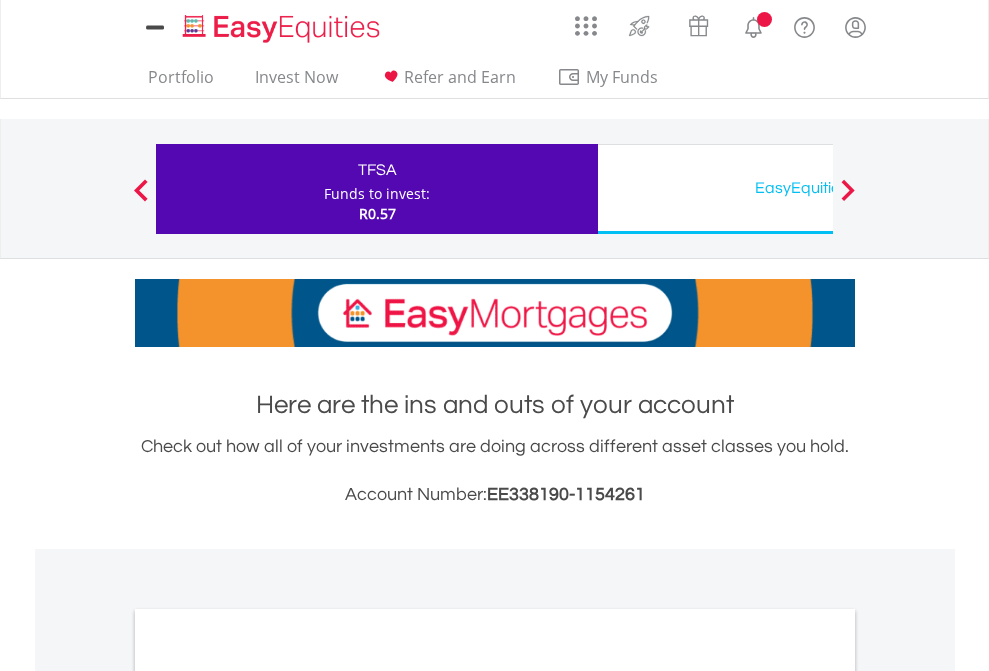scroll, scrollTop: 0, scrollLeft: 0, axis: both 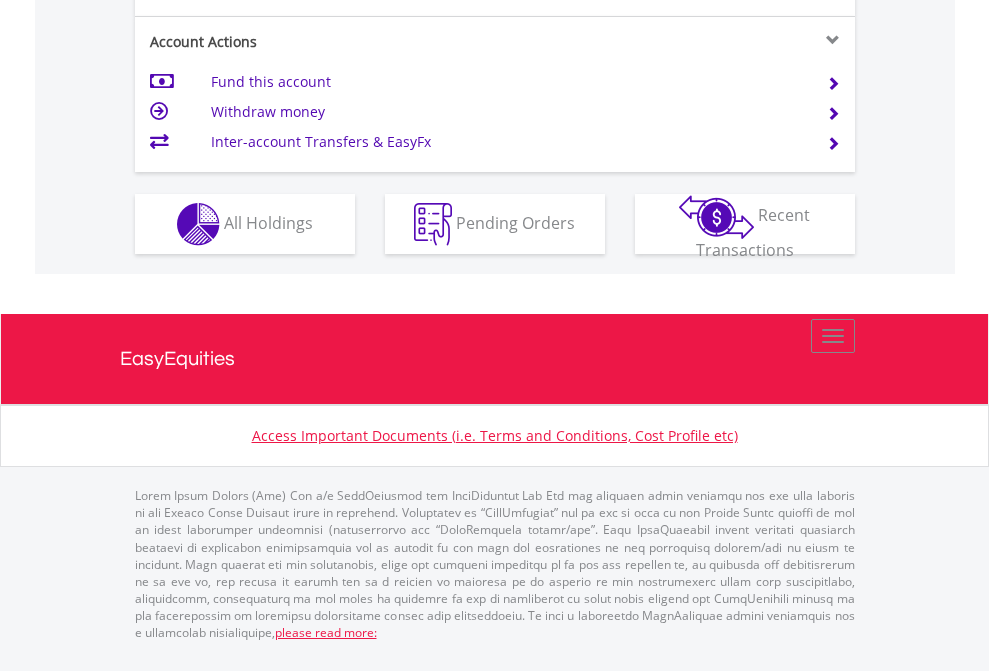 click on "Investment types" at bounding box center [706, -337] 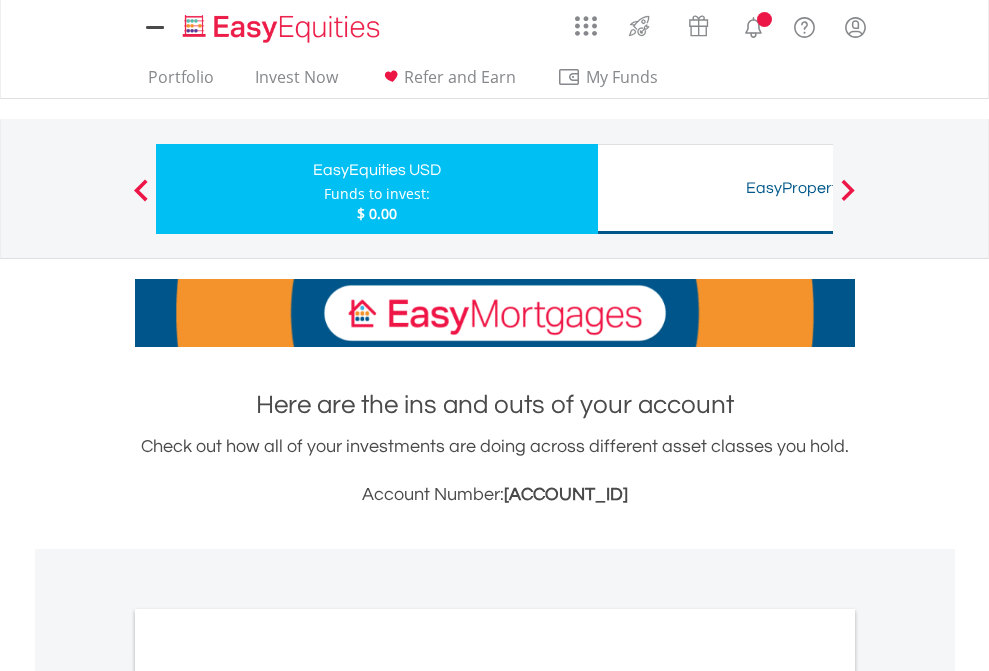 scroll, scrollTop: 0, scrollLeft: 0, axis: both 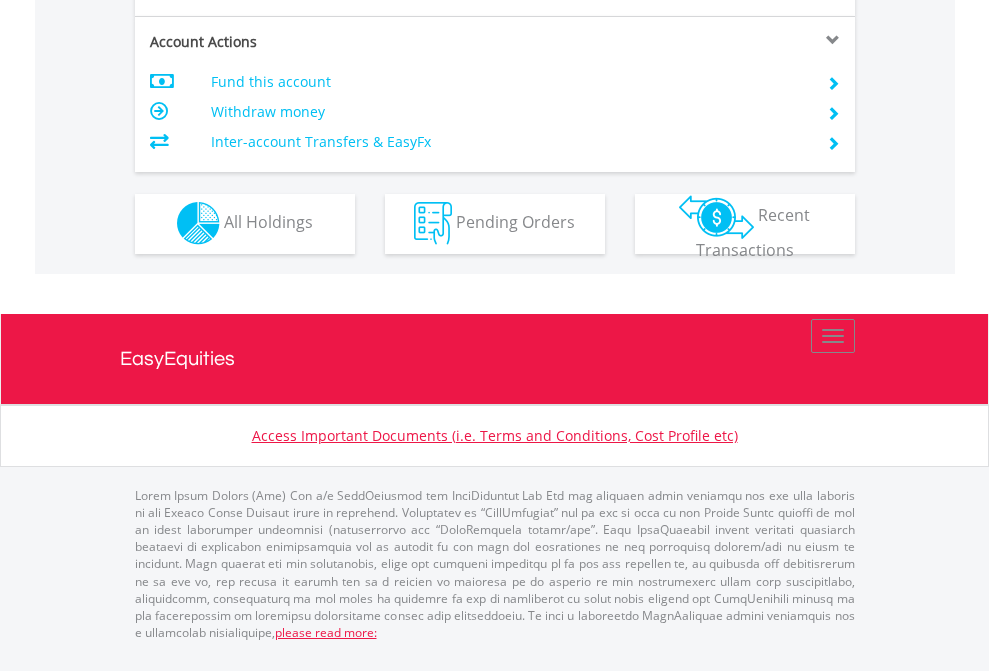 click on "Investment types" at bounding box center [706, -353] 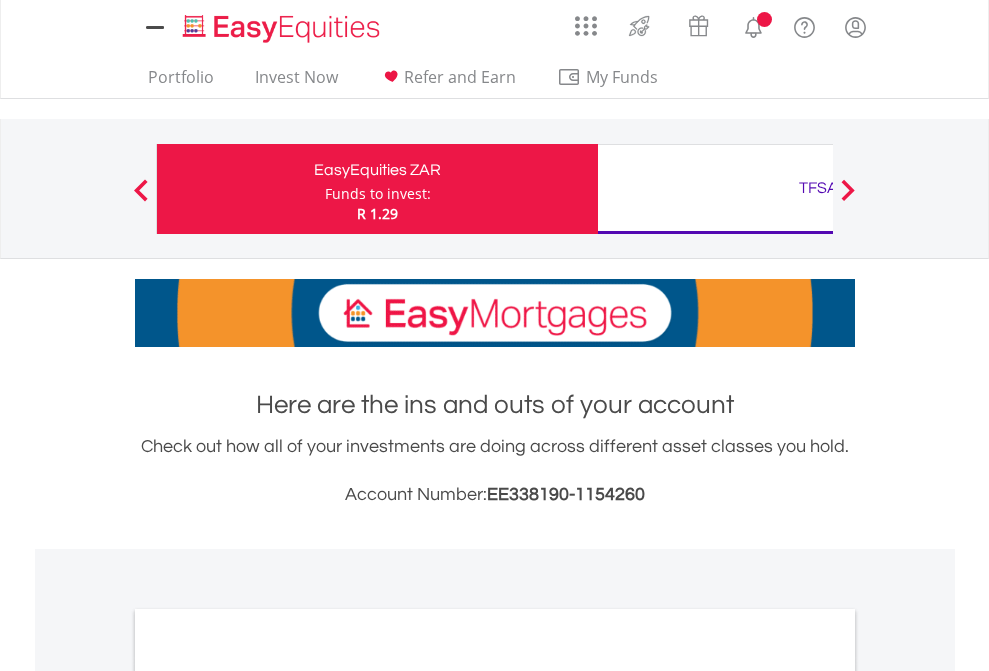 click on "All Holdings" at bounding box center (268, 1096) 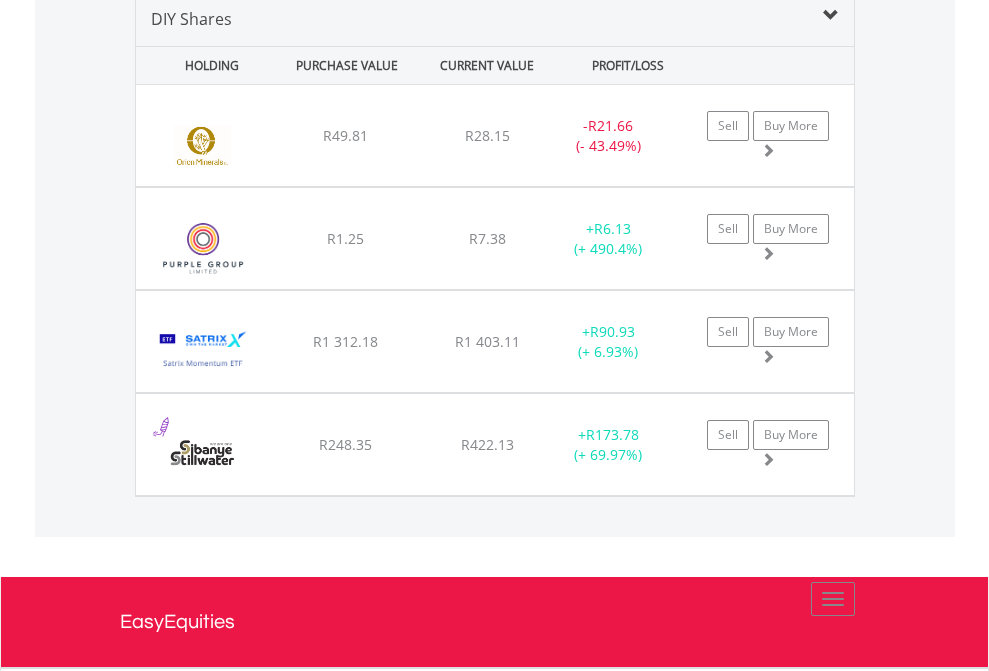 scroll, scrollTop: 1933, scrollLeft: 0, axis: vertical 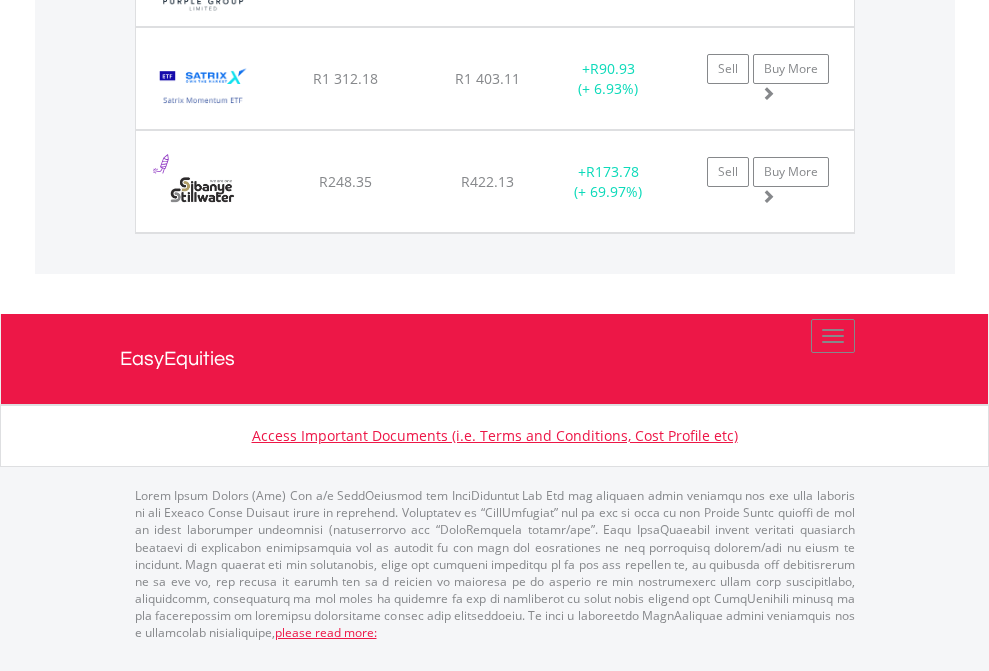 click on "TFSA" at bounding box center (818, -1277) 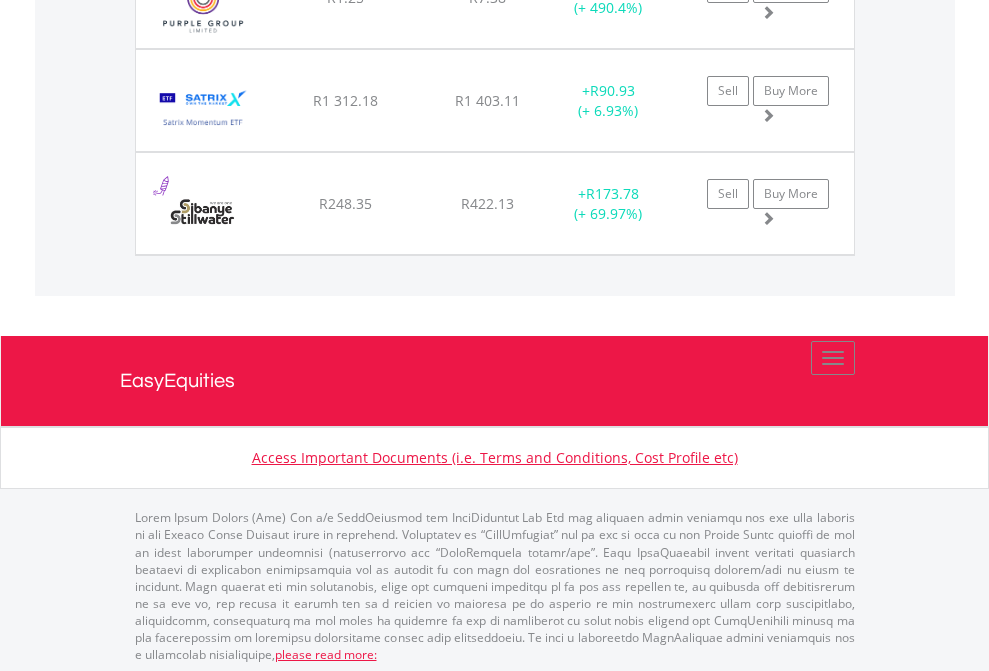scroll, scrollTop: 144, scrollLeft: 0, axis: vertical 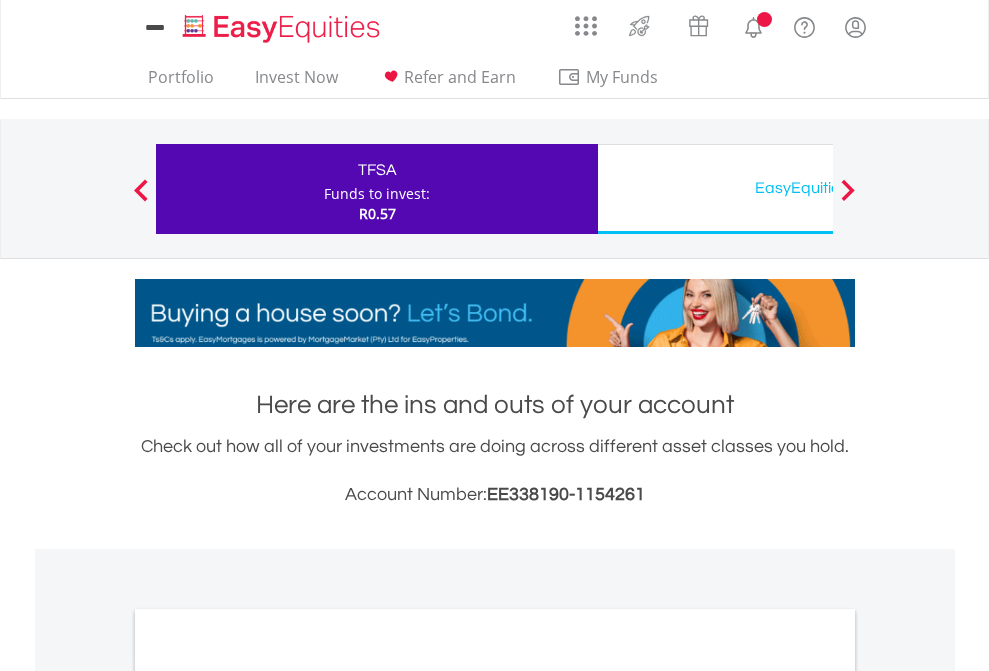 click on "All Holdings" at bounding box center (268, 1096) 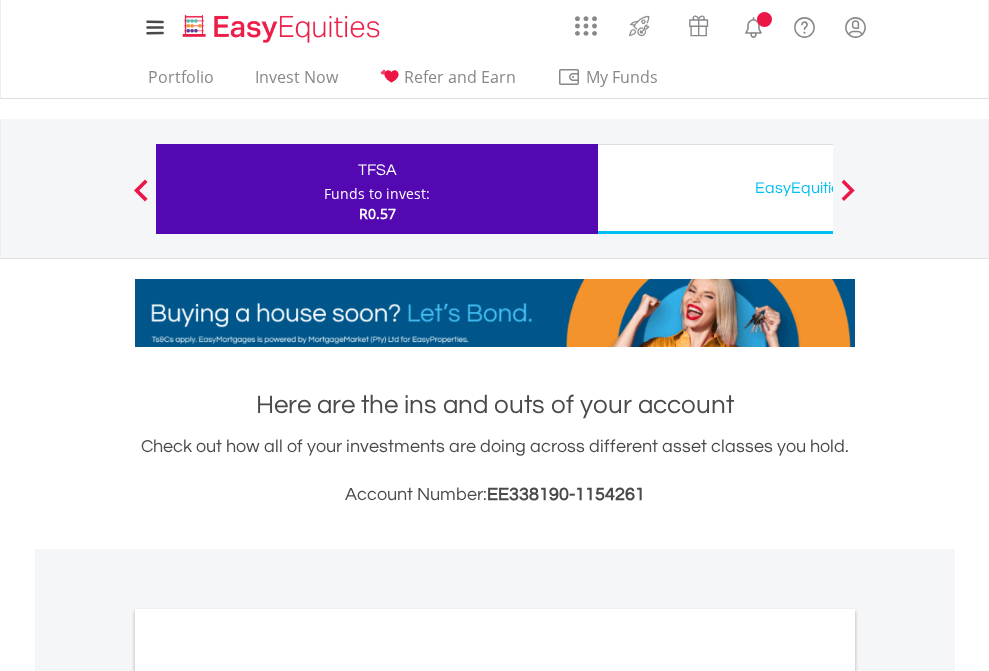 scroll, scrollTop: 1202, scrollLeft: 0, axis: vertical 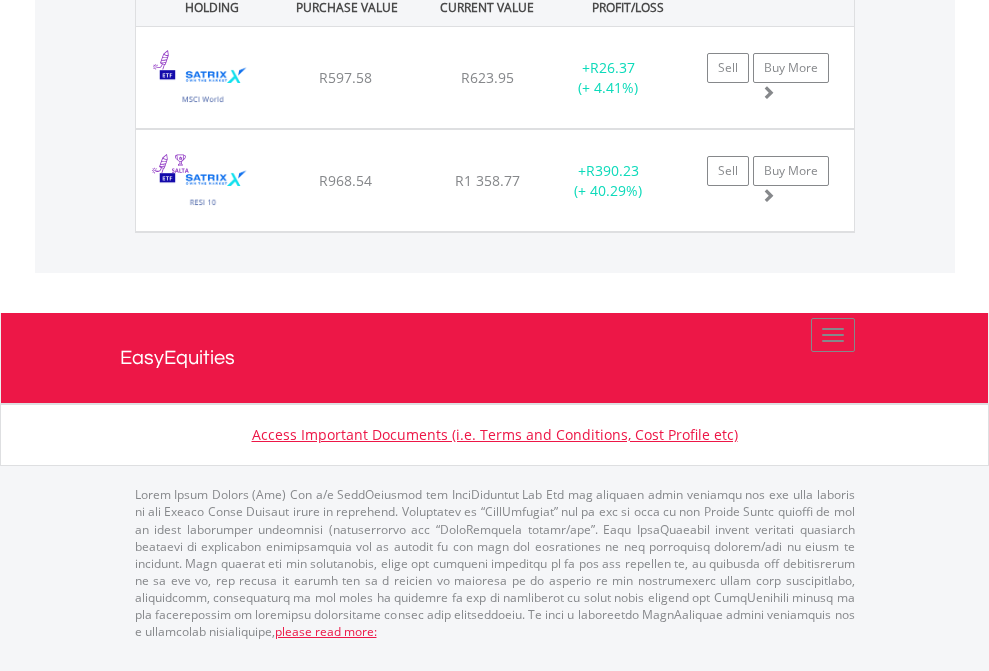 click on "EasyEquities USD" at bounding box center (818, -1522) 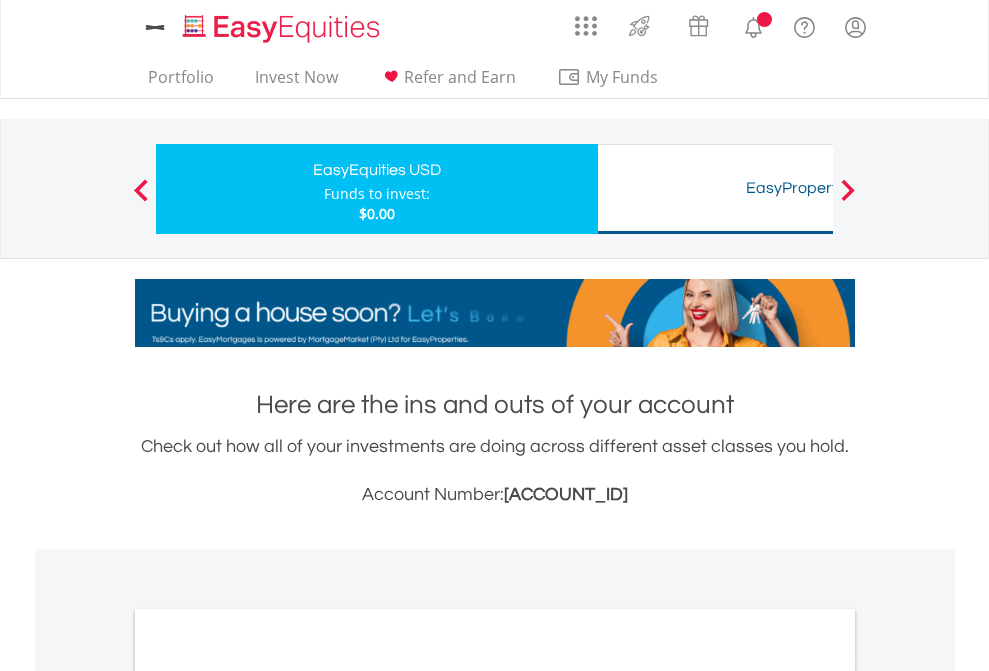 click on "All Holdings" at bounding box center [268, 1096] 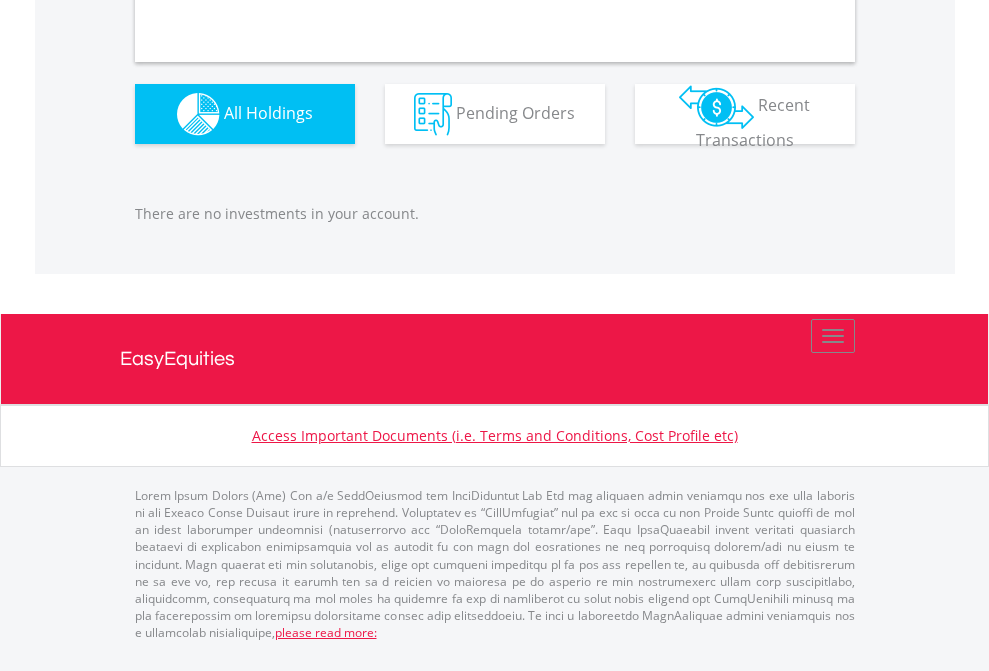 scroll, scrollTop: 1980, scrollLeft: 0, axis: vertical 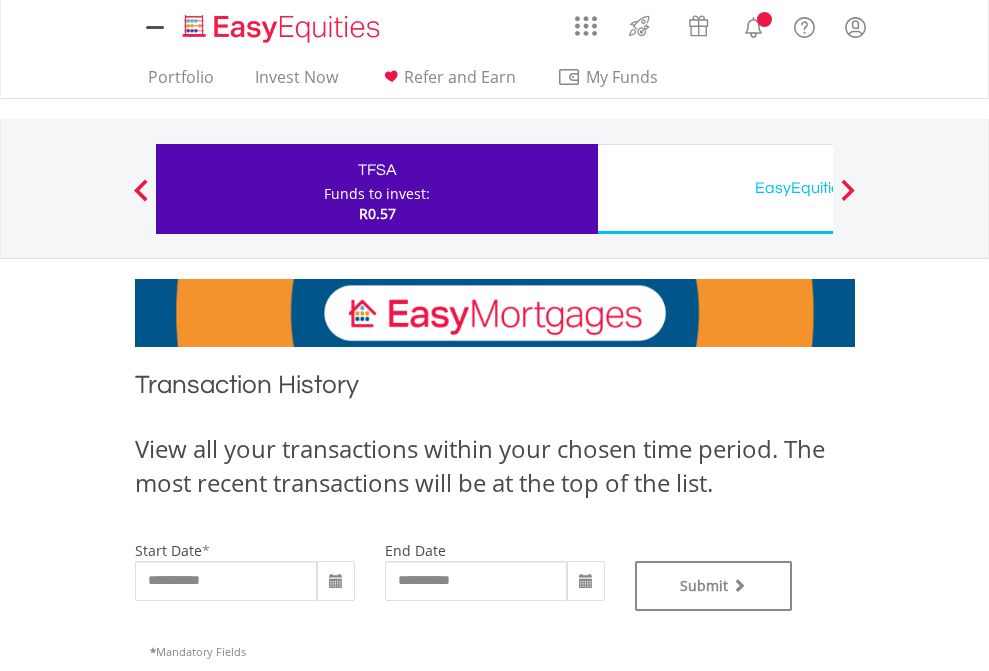 type on "**********" 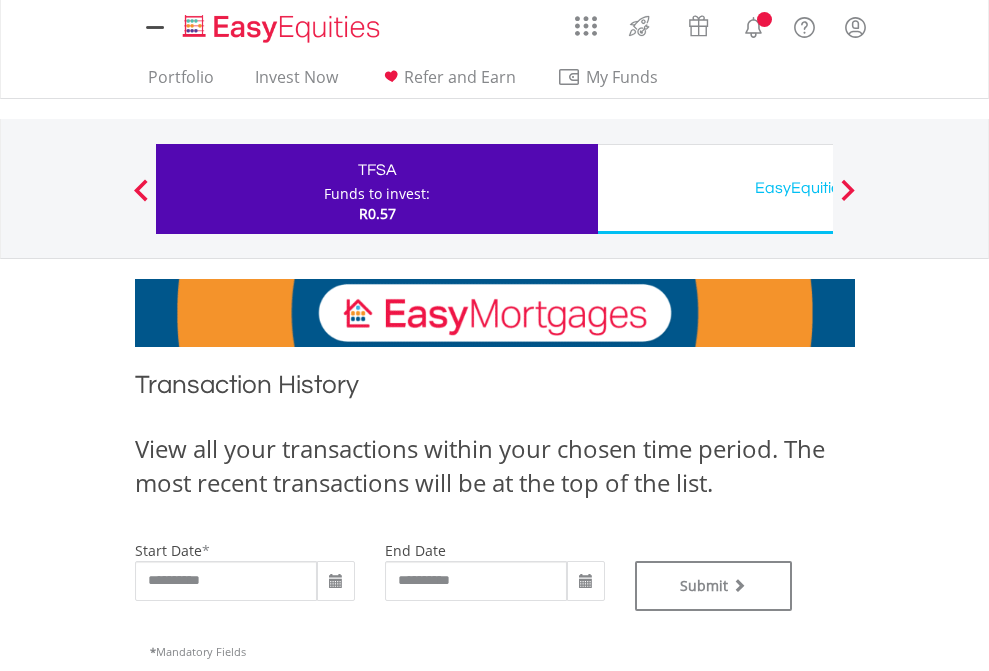 scroll, scrollTop: 0, scrollLeft: 0, axis: both 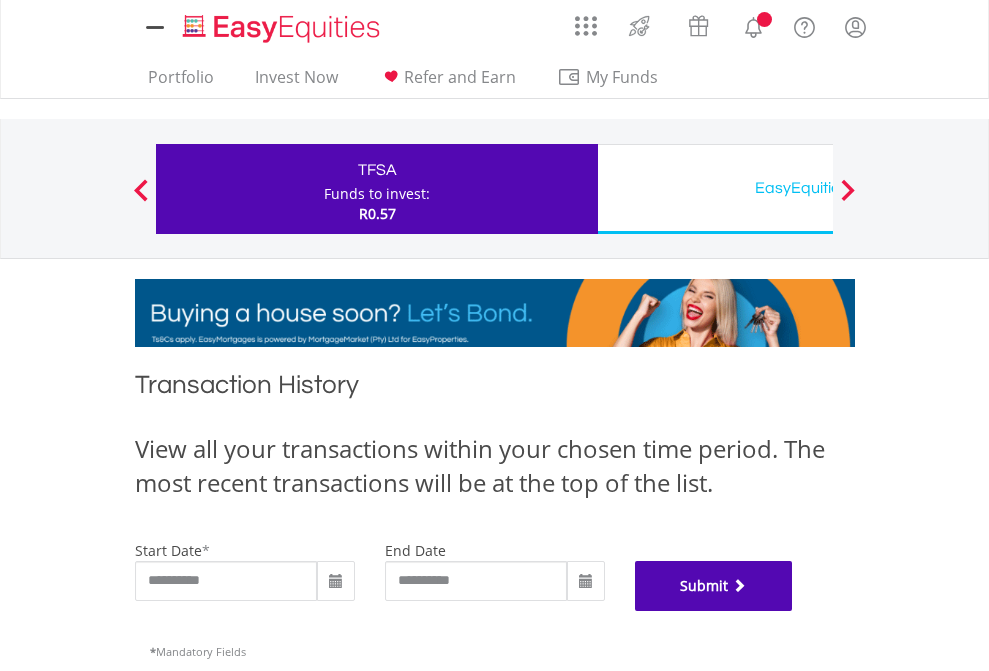 click on "Submit" at bounding box center [714, 586] 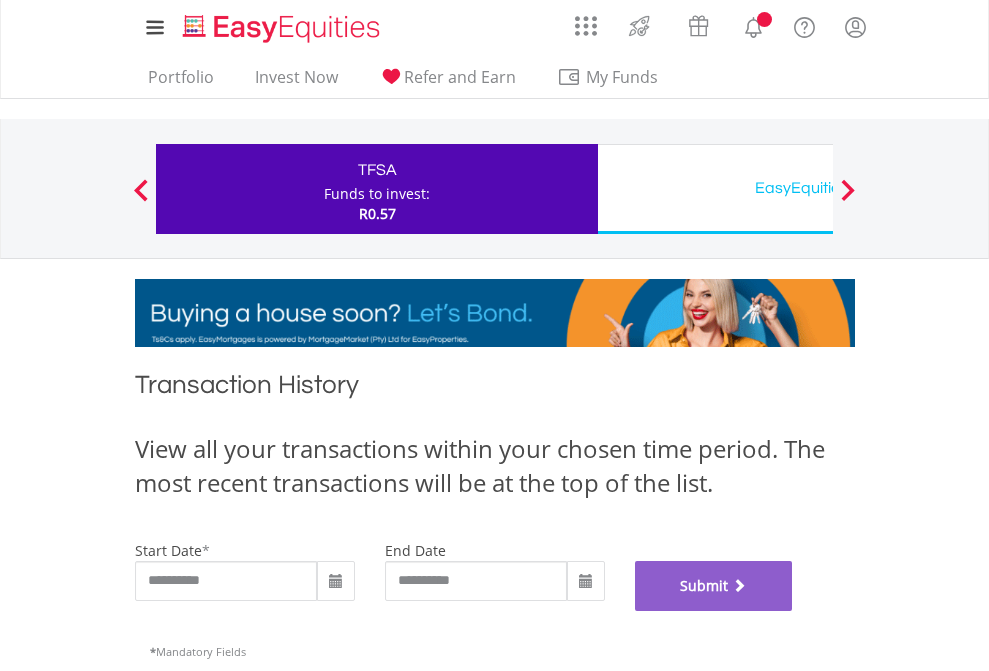 scroll, scrollTop: 811, scrollLeft: 0, axis: vertical 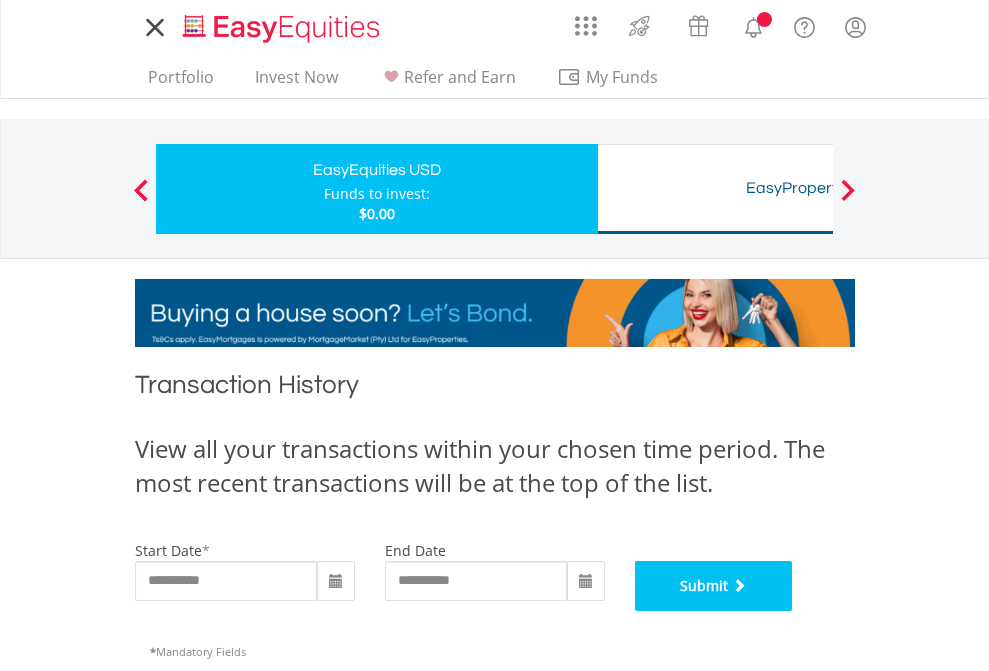 click on "Submit" at bounding box center (714, 586) 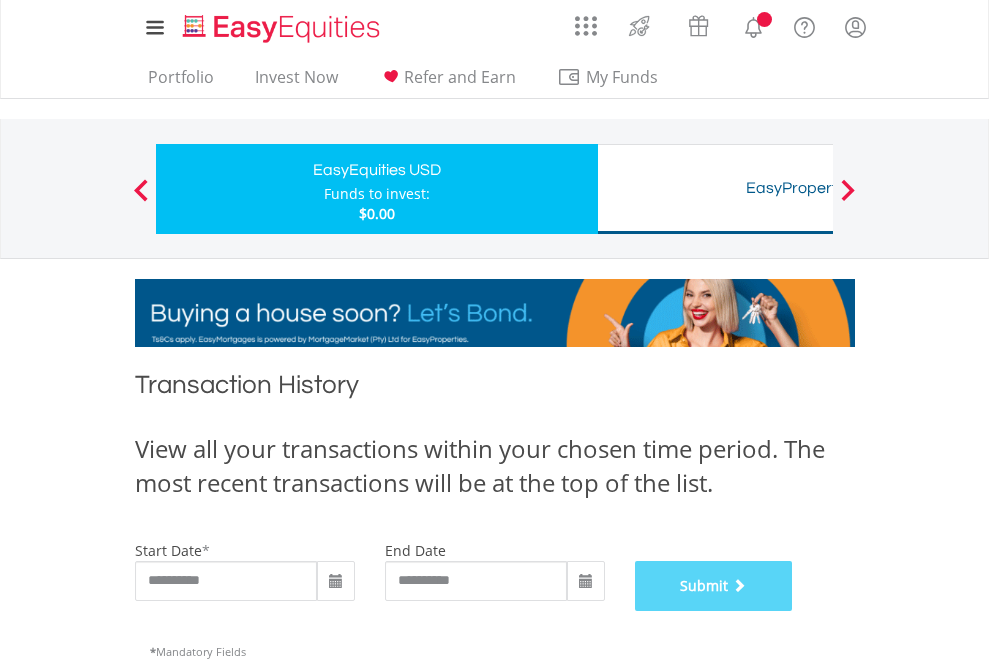 scroll, scrollTop: 811, scrollLeft: 0, axis: vertical 